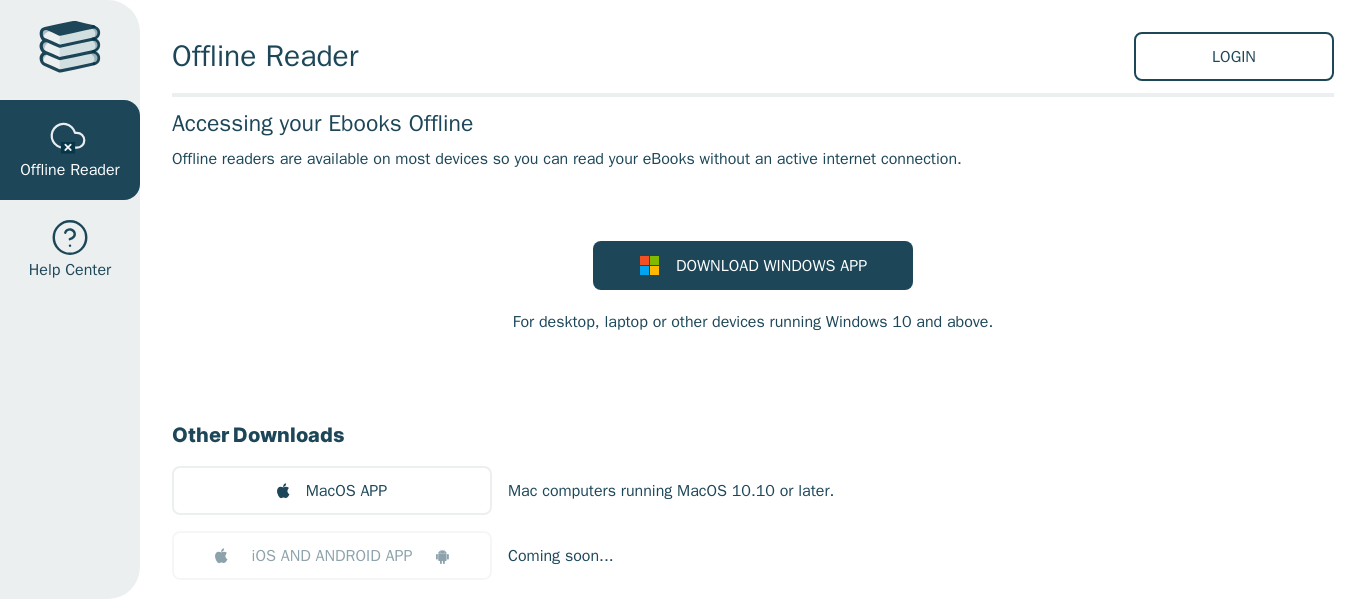 scroll, scrollTop: 0, scrollLeft: 0, axis: both 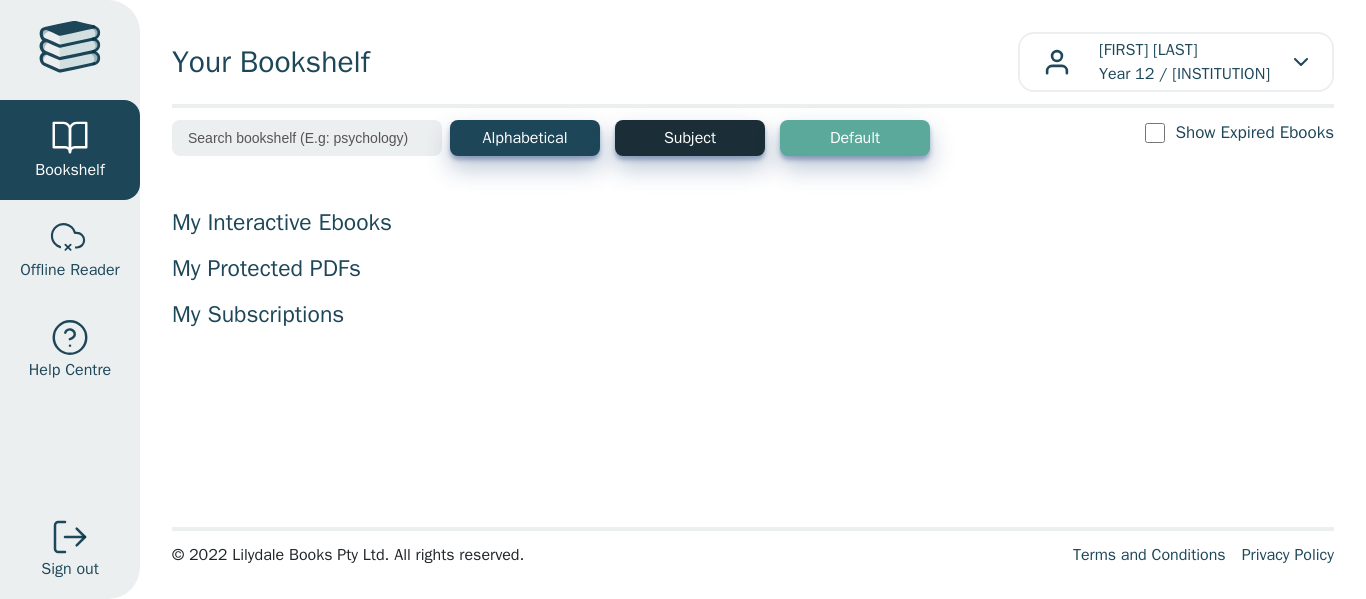 click on "Subject" at bounding box center (690, 138) 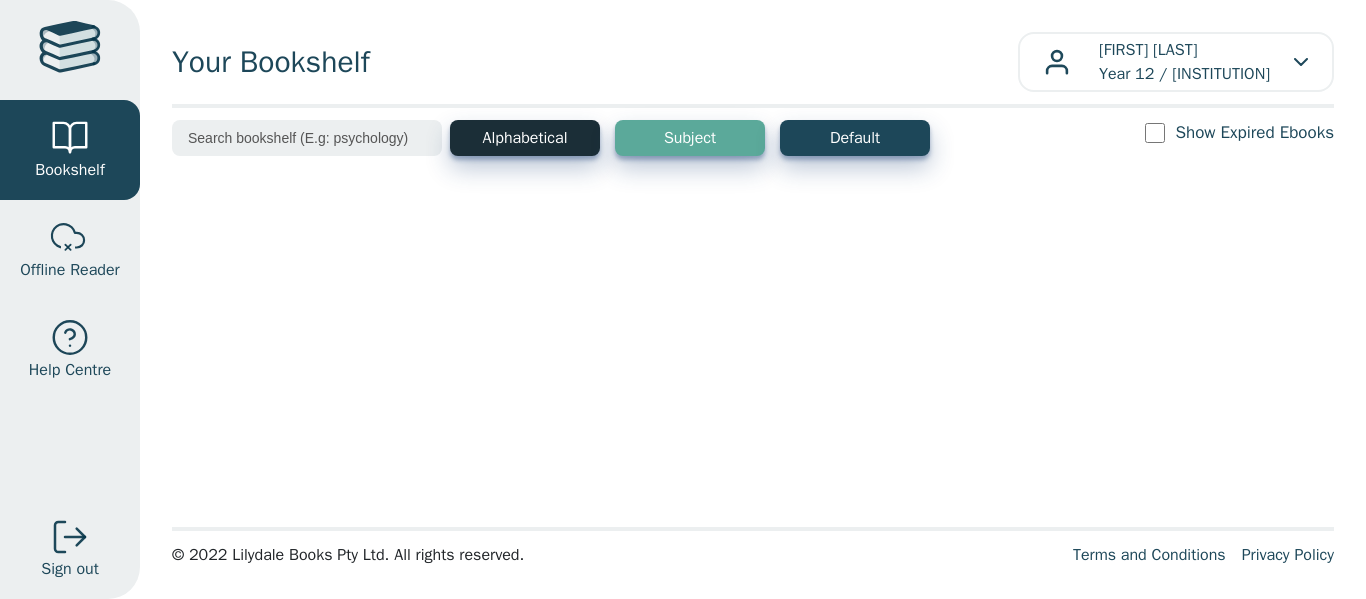click on "Alphabetical" at bounding box center (525, 138) 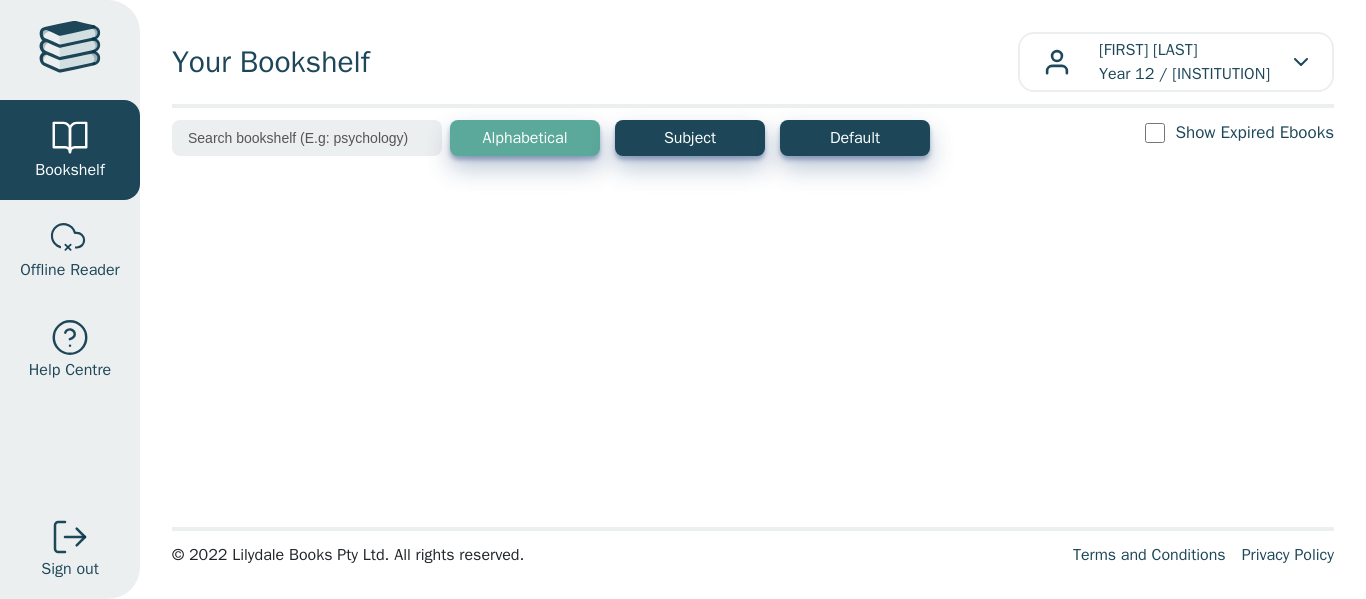 click at bounding box center [70, 50] 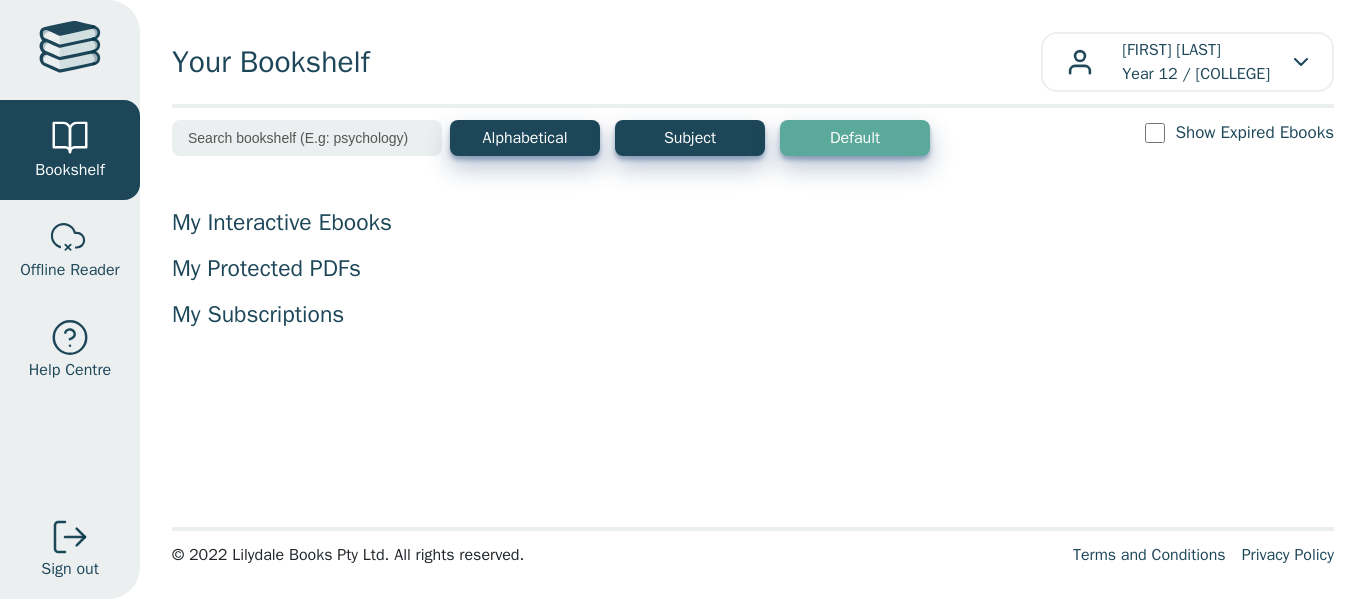scroll, scrollTop: 0, scrollLeft: 0, axis: both 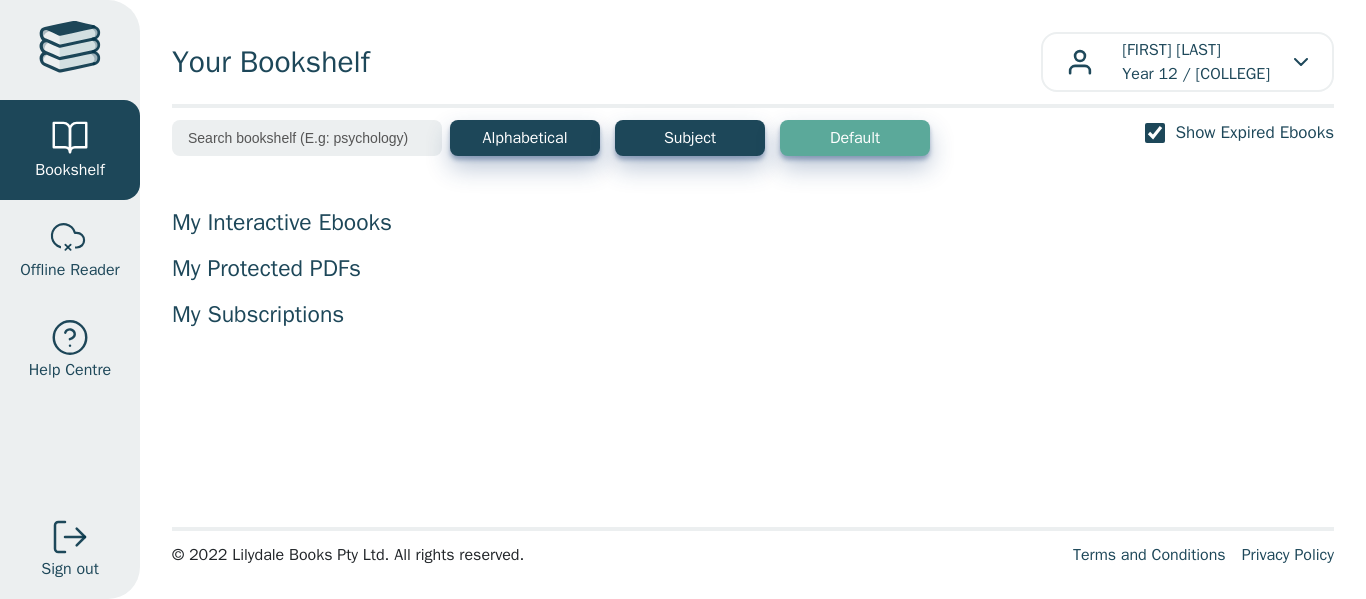 click on "Show Expired Ebooks" at bounding box center (1155, 133) 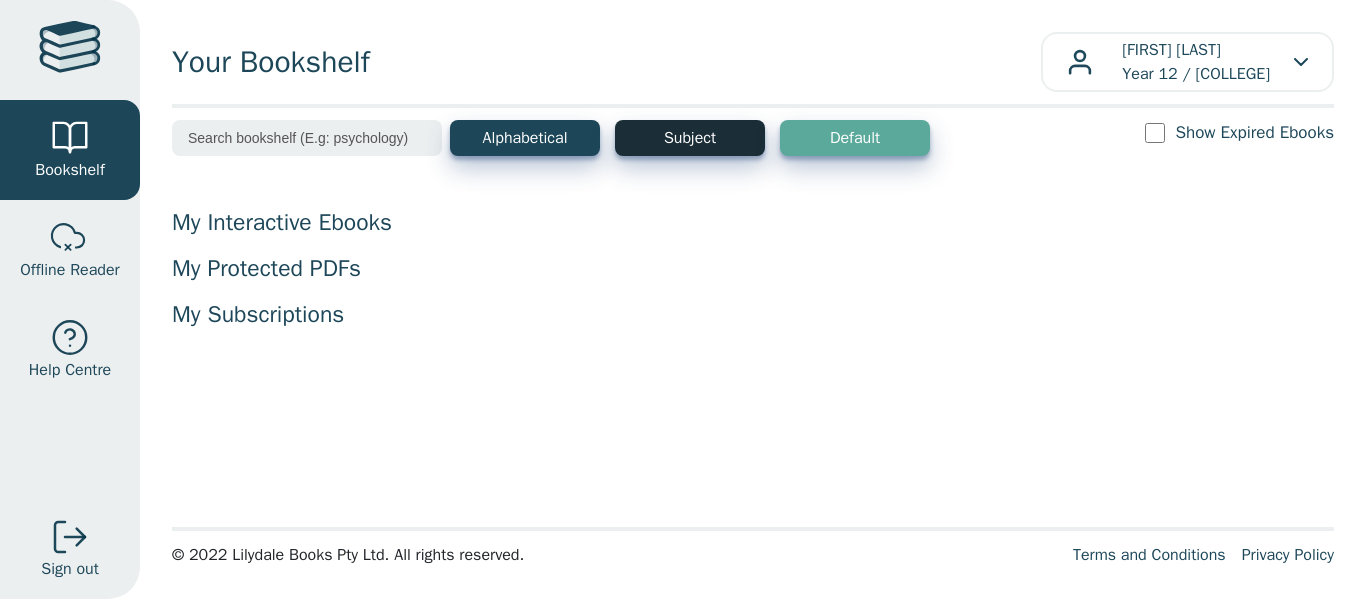 click on "Subject" at bounding box center (690, 138) 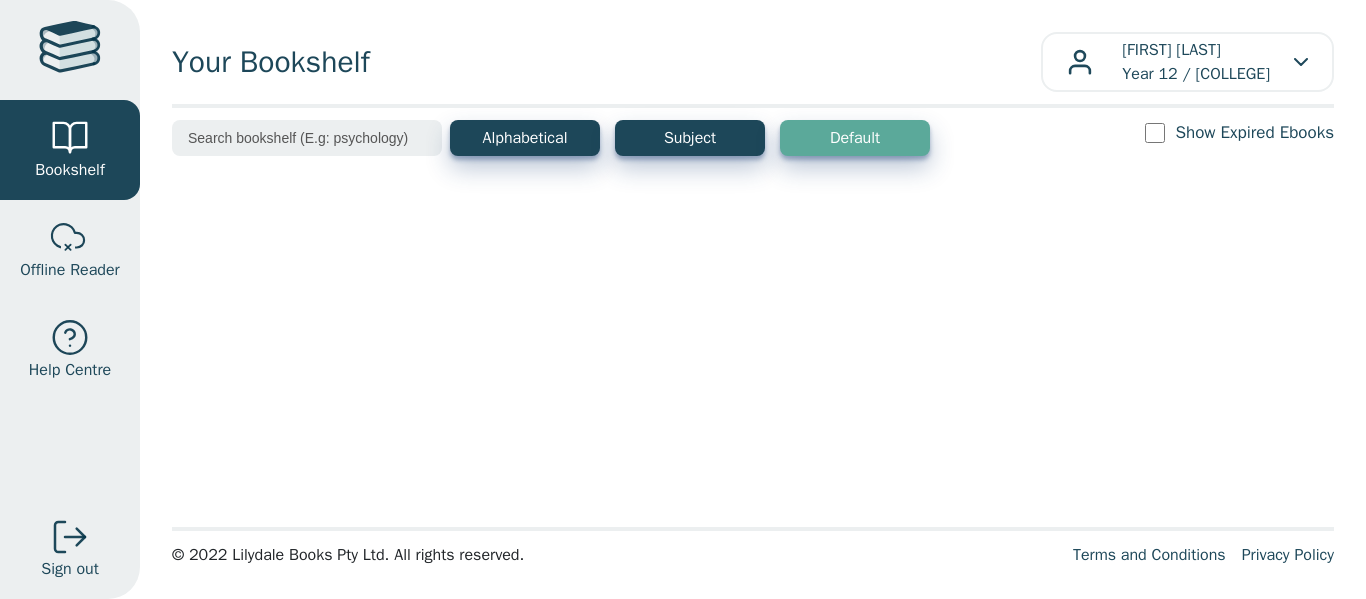 click on "Default" at bounding box center [855, 138] 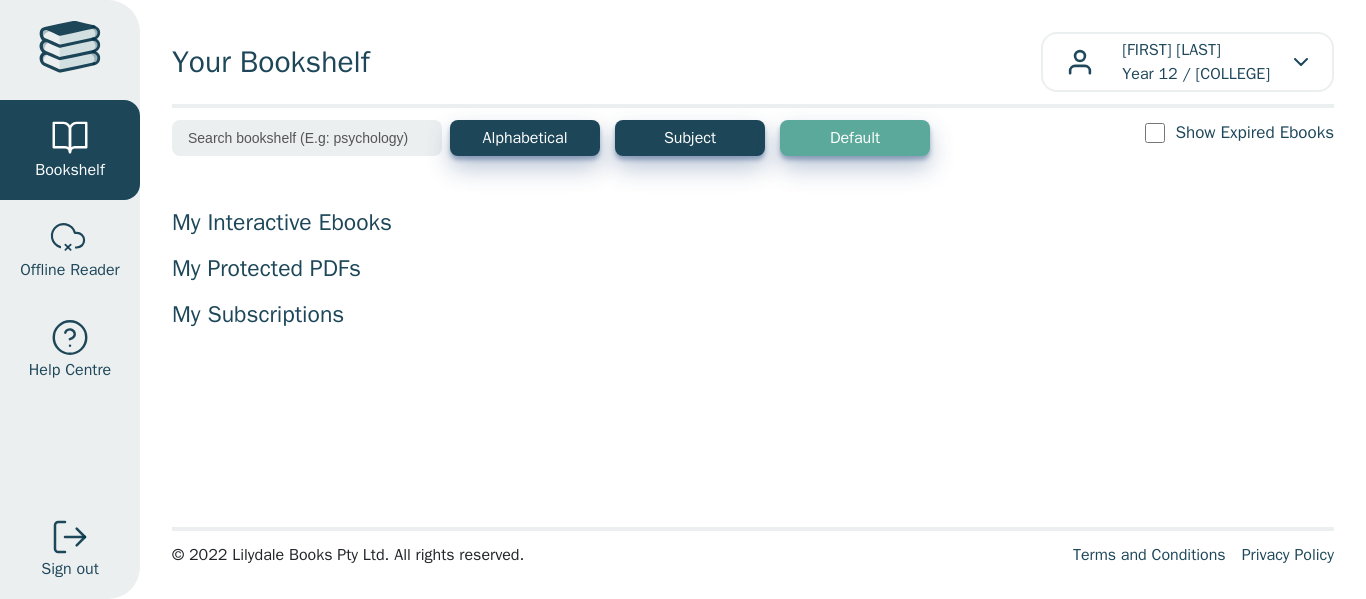 click on "My Interactive Ebooks" at bounding box center [753, 223] 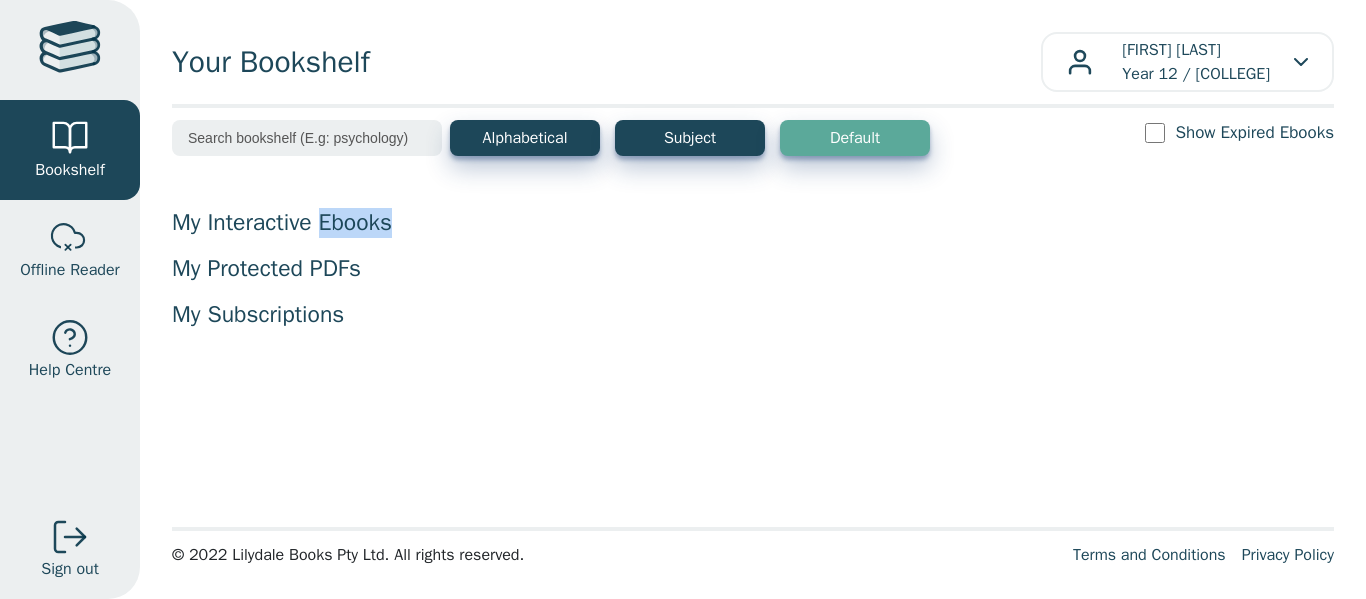 click on "My Interactive Ebooks" at bounding box center (753, 223) 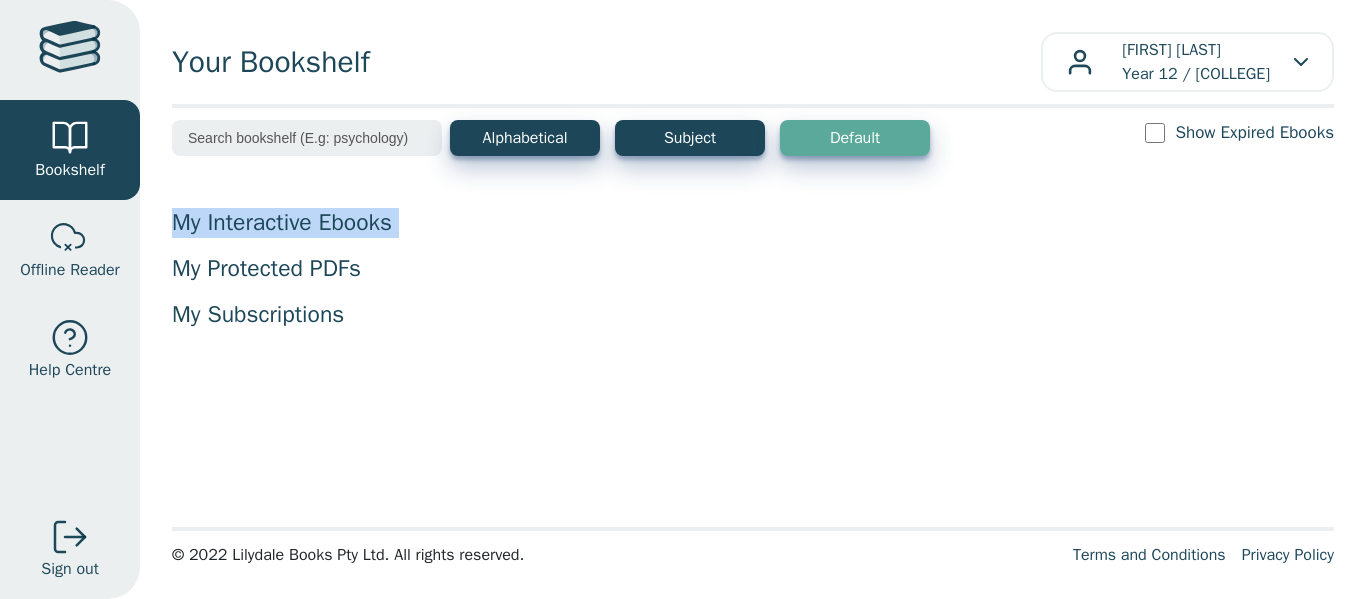 click on "My Interactive Ebooks" at bounding box center [753, 223] 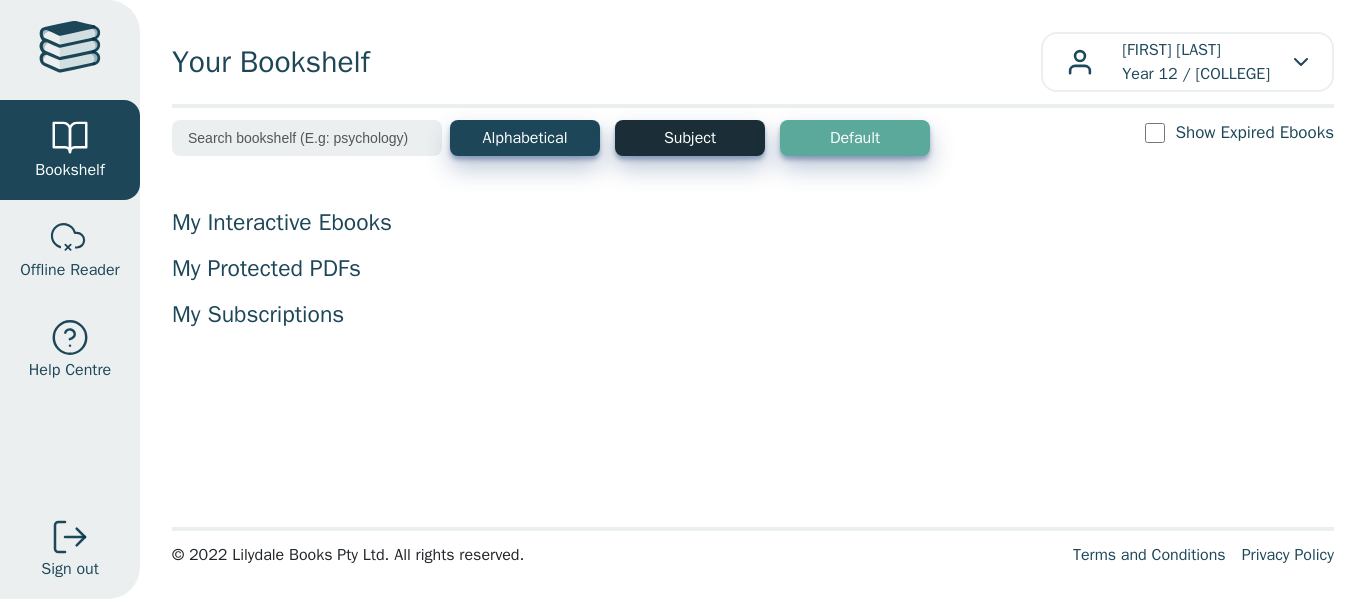 click on "Subject" at bounding box center (690, 138) 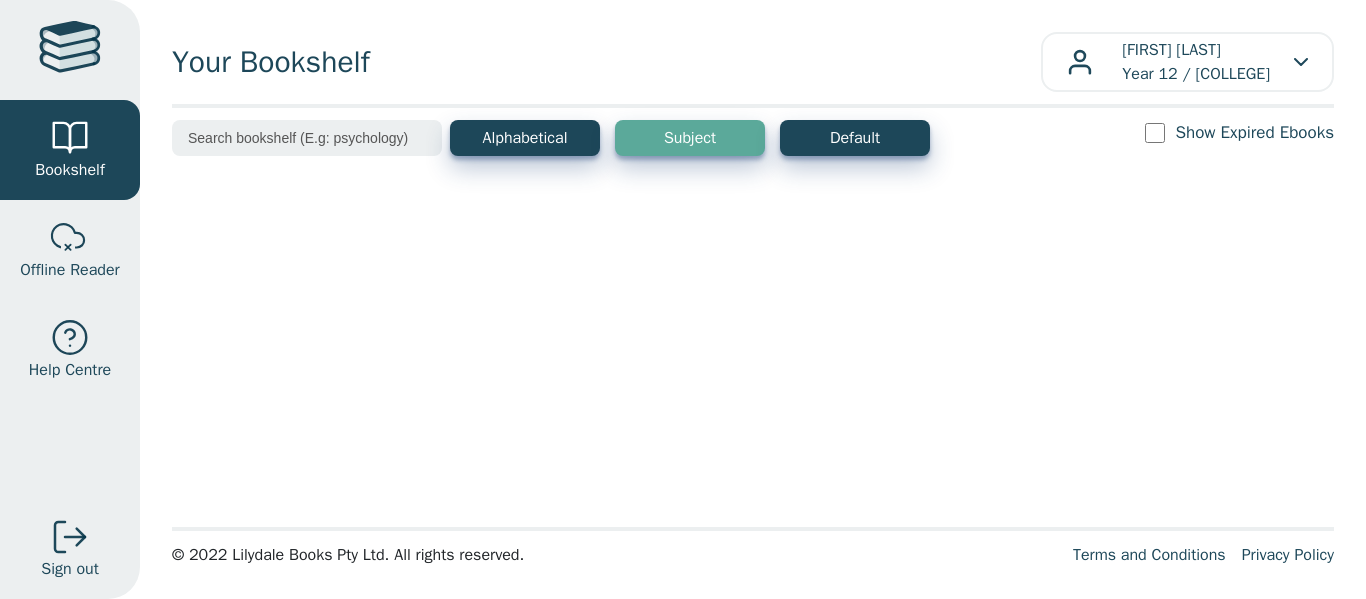 click at bounding box center (307, 138) 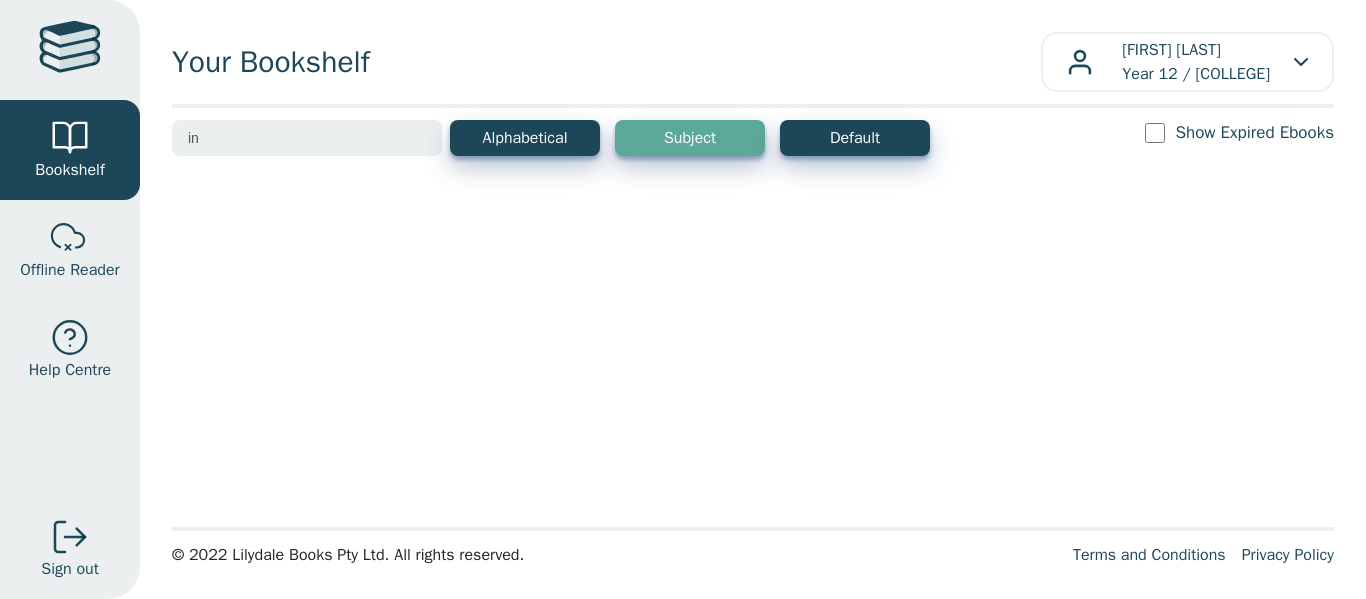type on "i" 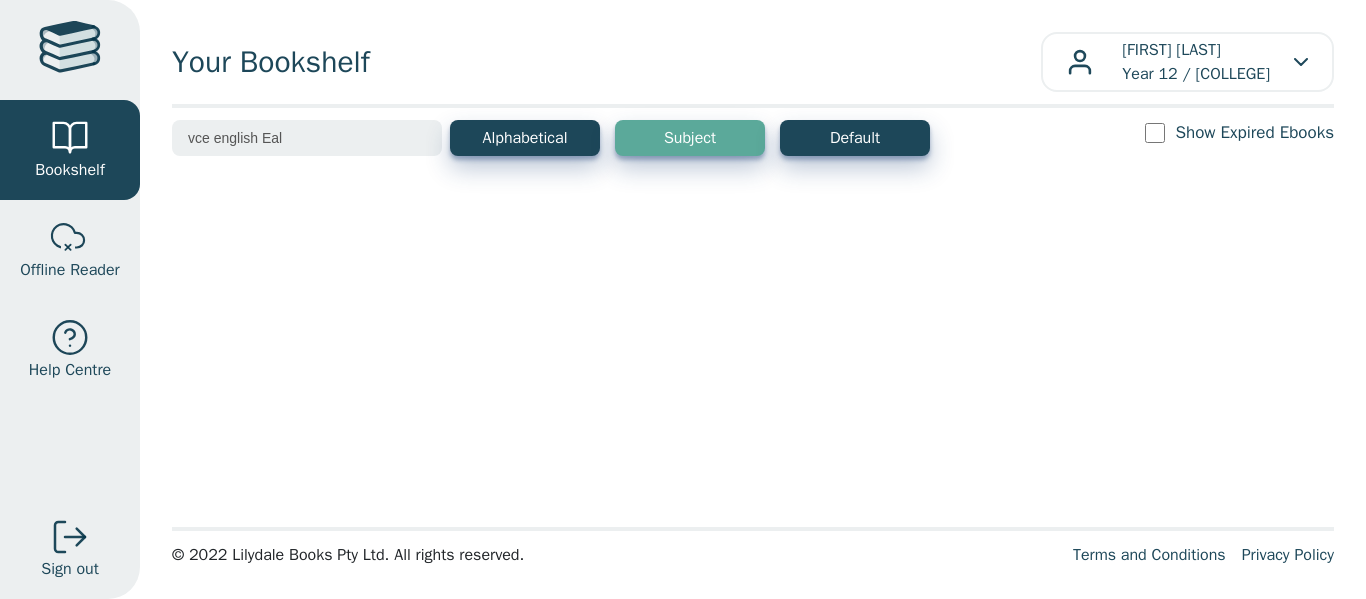 type on "vce english Eal" 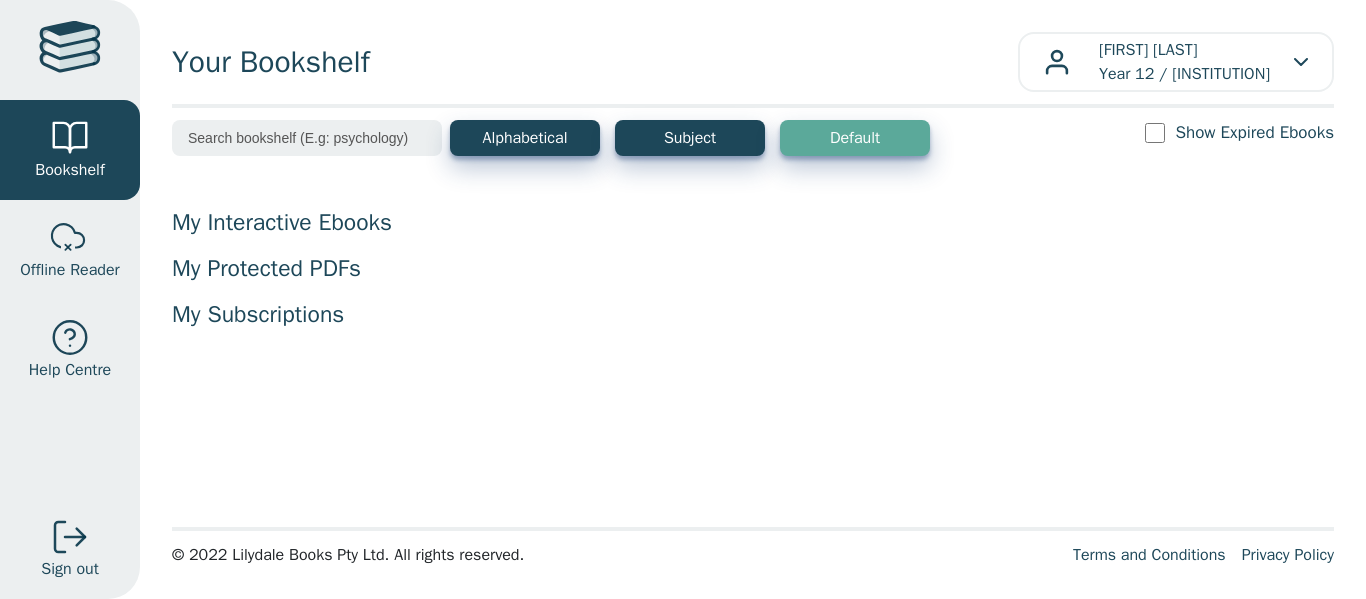 scroll, scrollTop: 0, scrollLeft: 0, axis: both 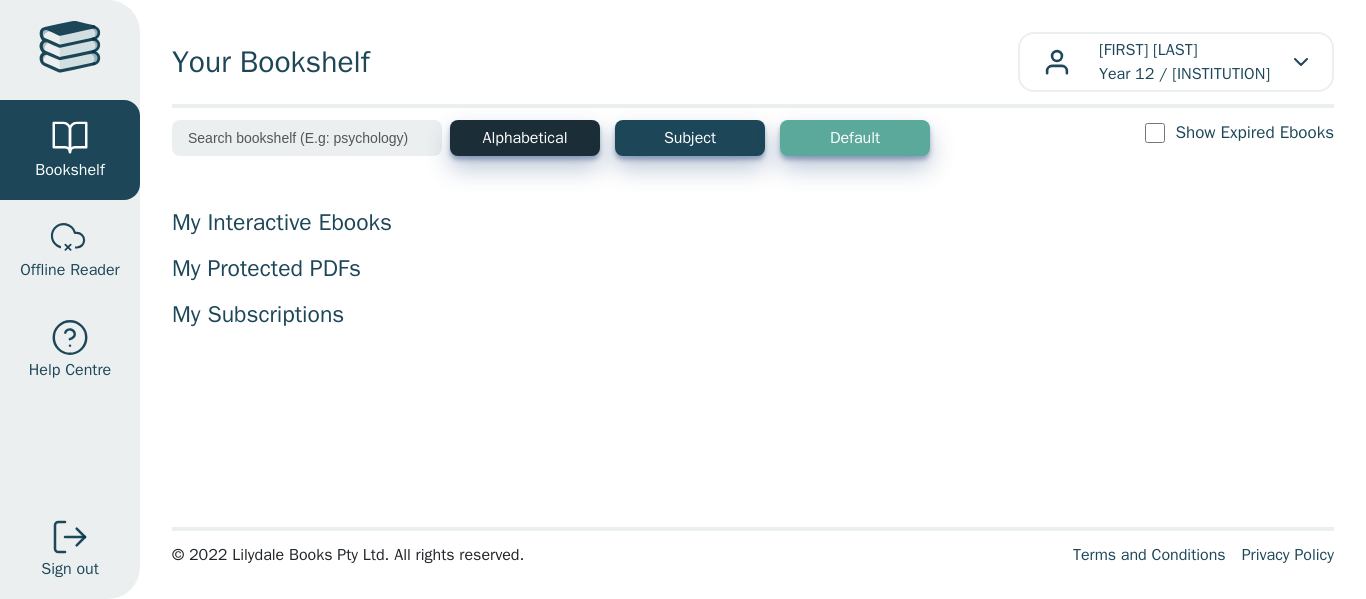 click on "Alphabetical" at bounding box center (525, 138) 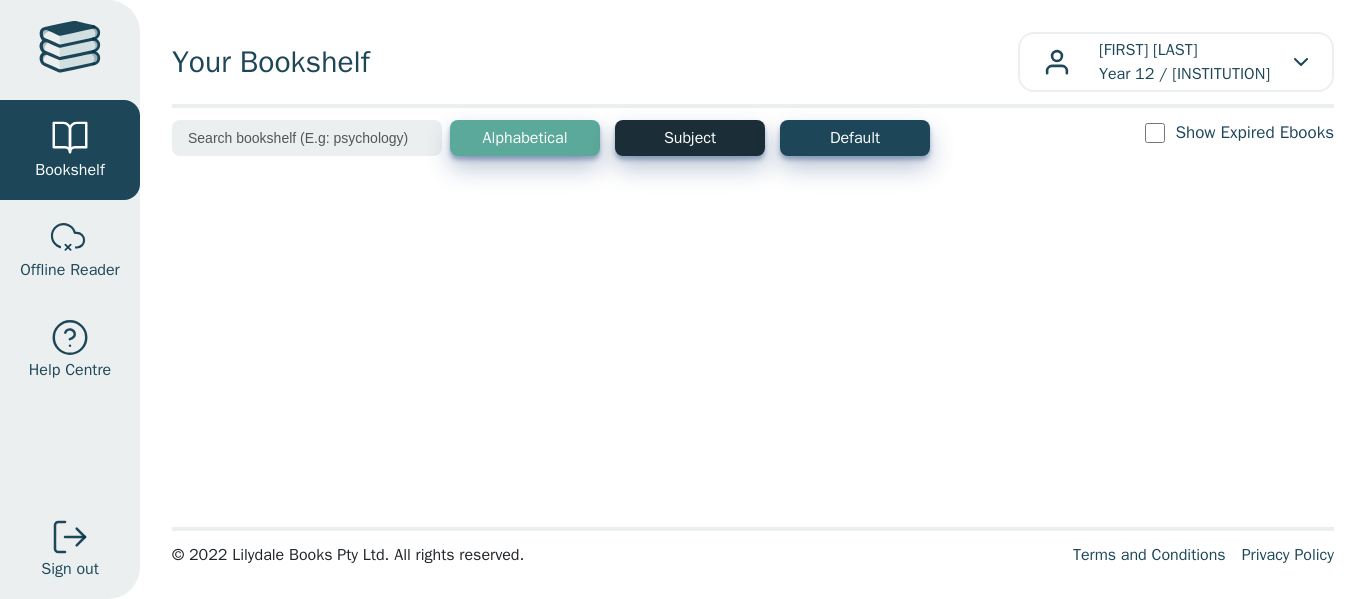 click on "Subject" at bounding box center (690, 138) 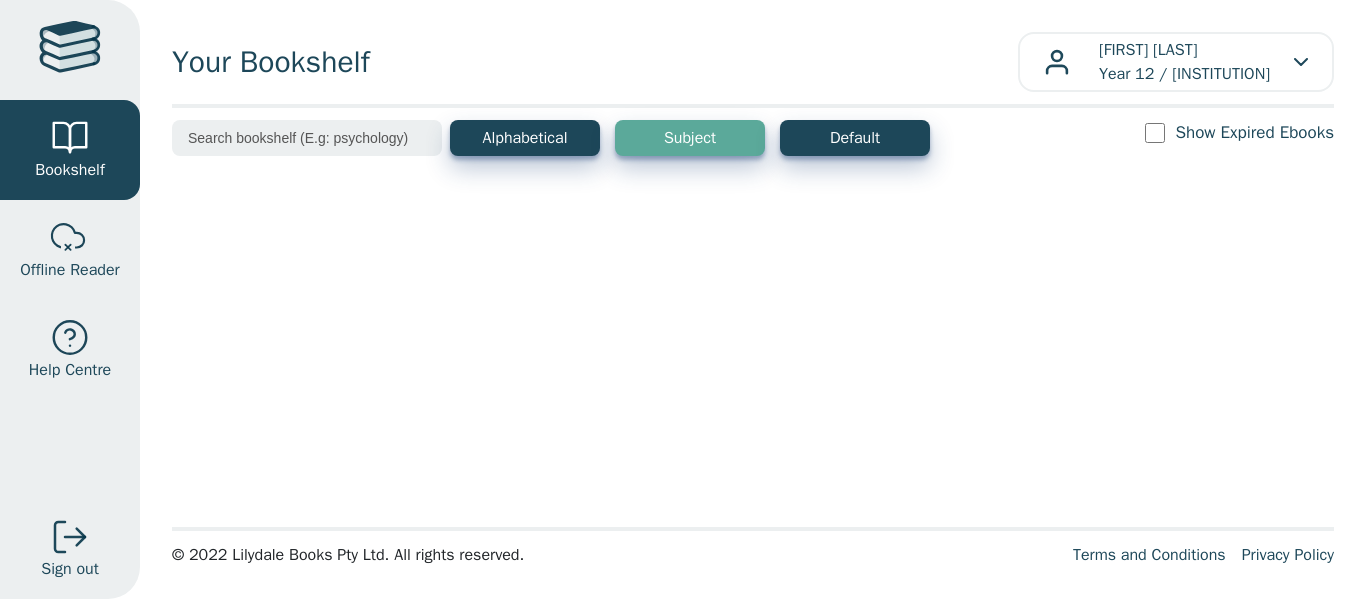 click at bounding box center [307, 138] 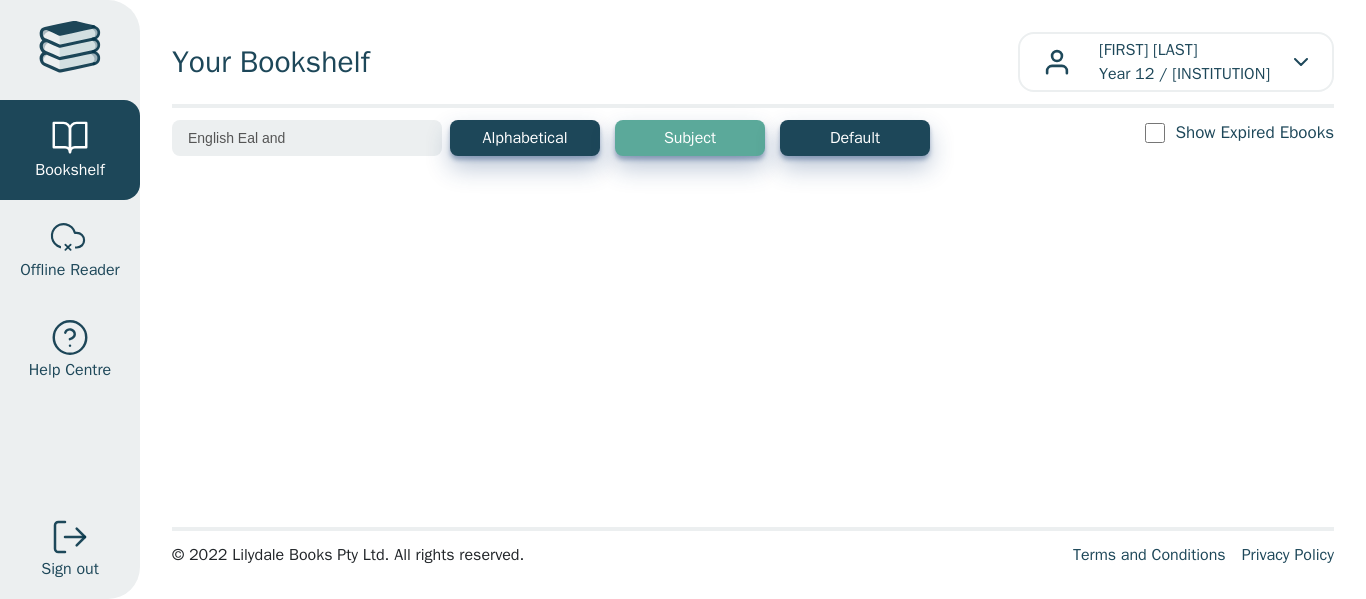 type on "English Eal and" 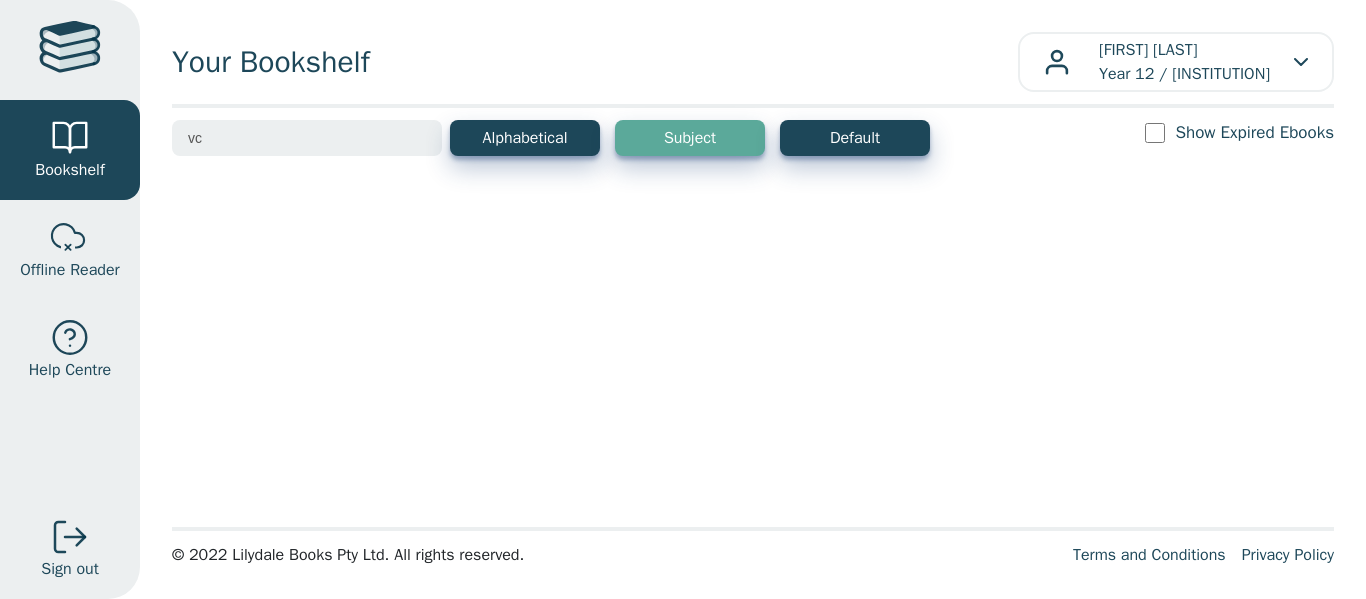 type on "v" 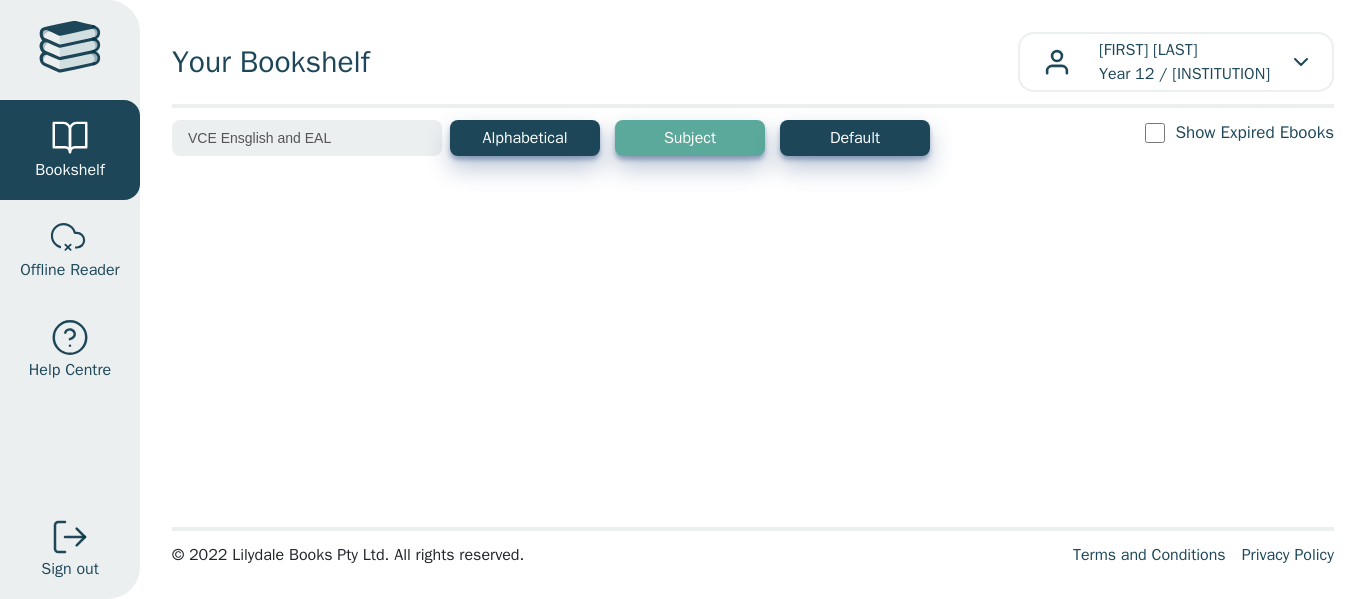 click on "VCE Ensglish and EAL" at bounding box center (307, 138) 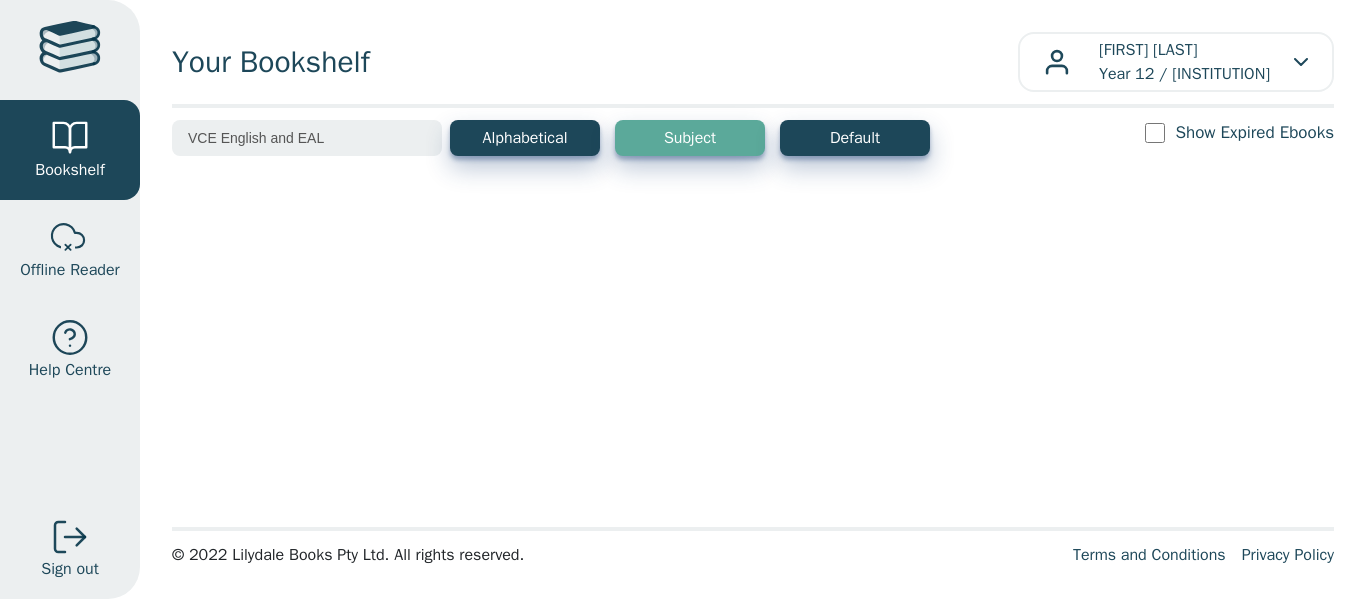 type on "VCE English and EAL" 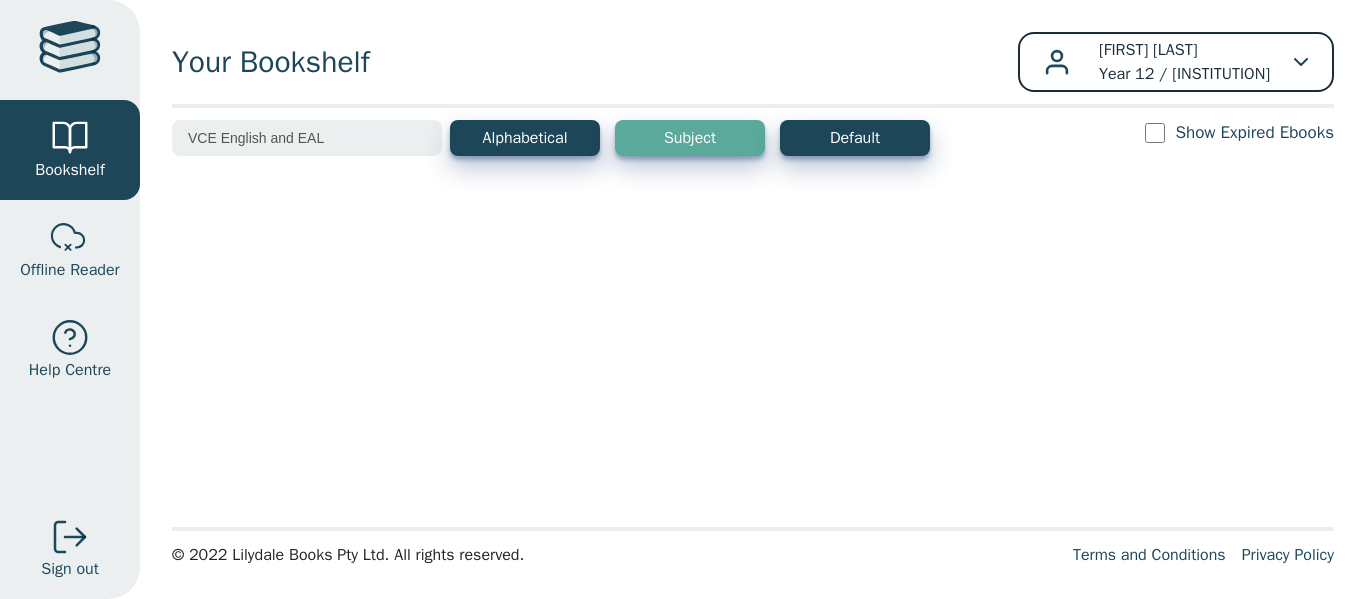 click on "Maisoon ALAM
Year 12 / Tarneit Senior College" at bounding box center [1184, 62] 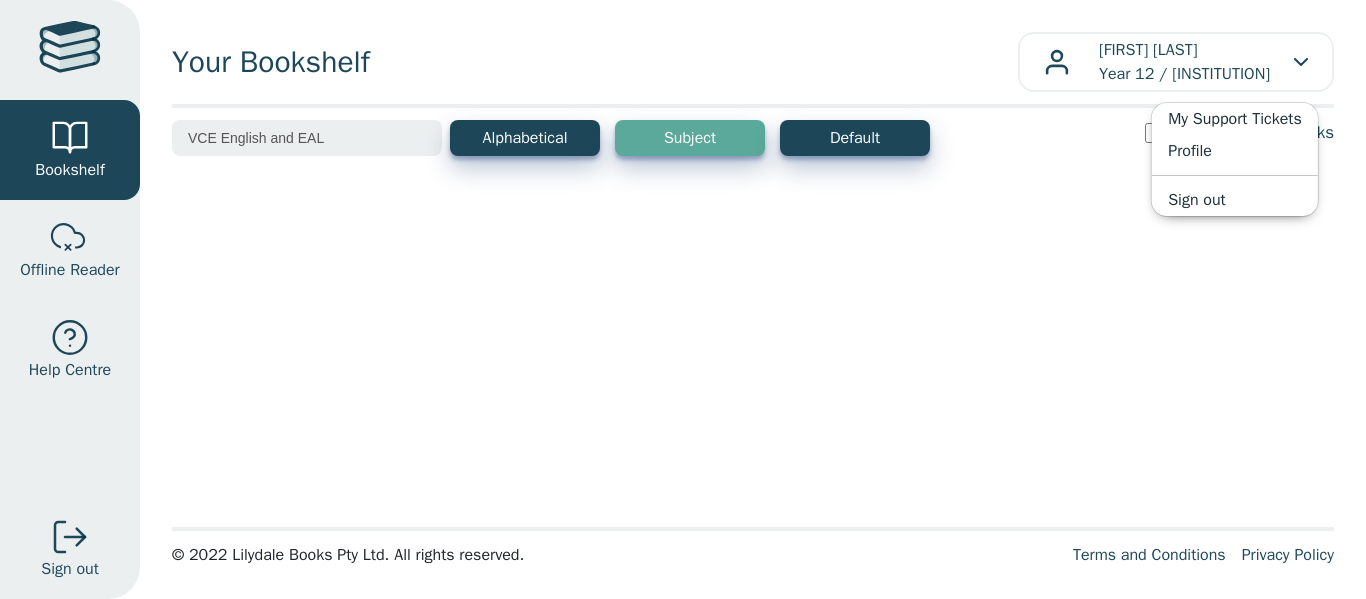 click at bounding box center (70, 50) 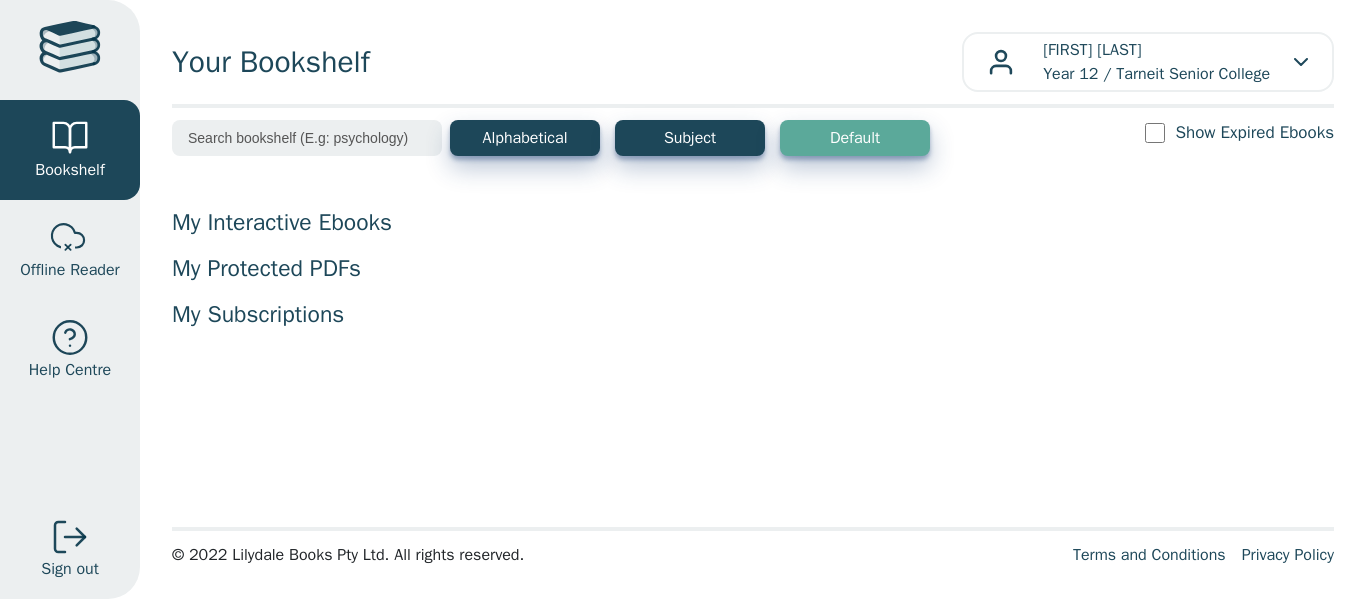 scroll, scrollTop: 0, scrollLeft: 0, axis: both 